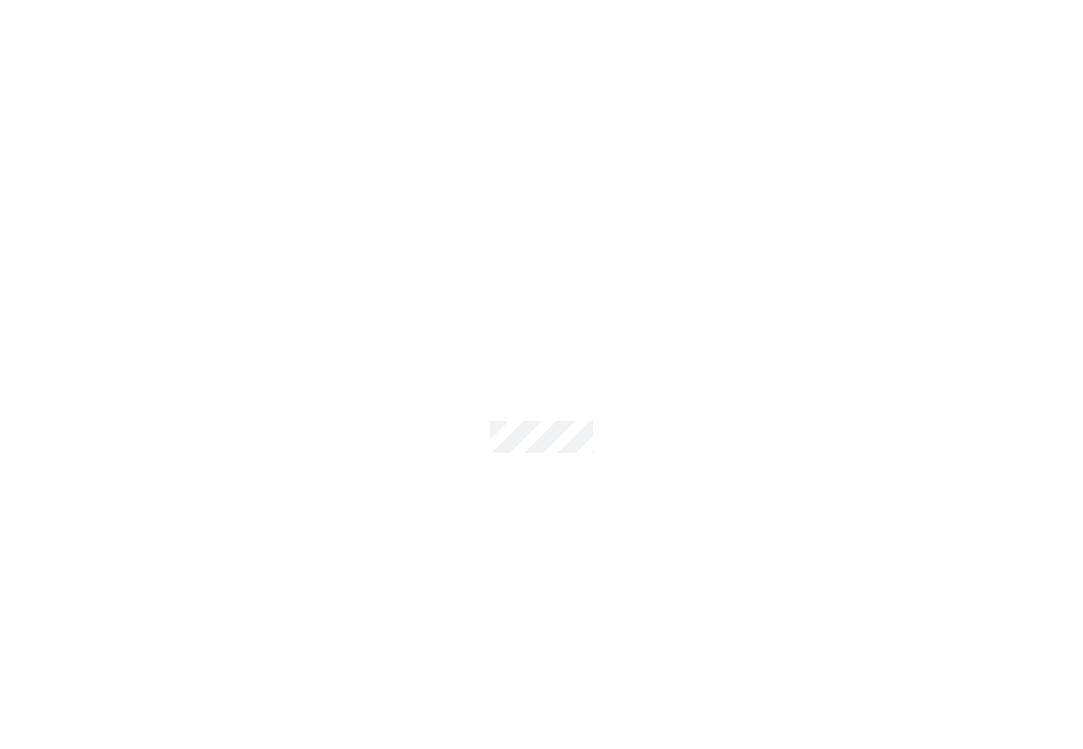 scroll, scrollTop: 0, scrollLeft: 0, axis: both 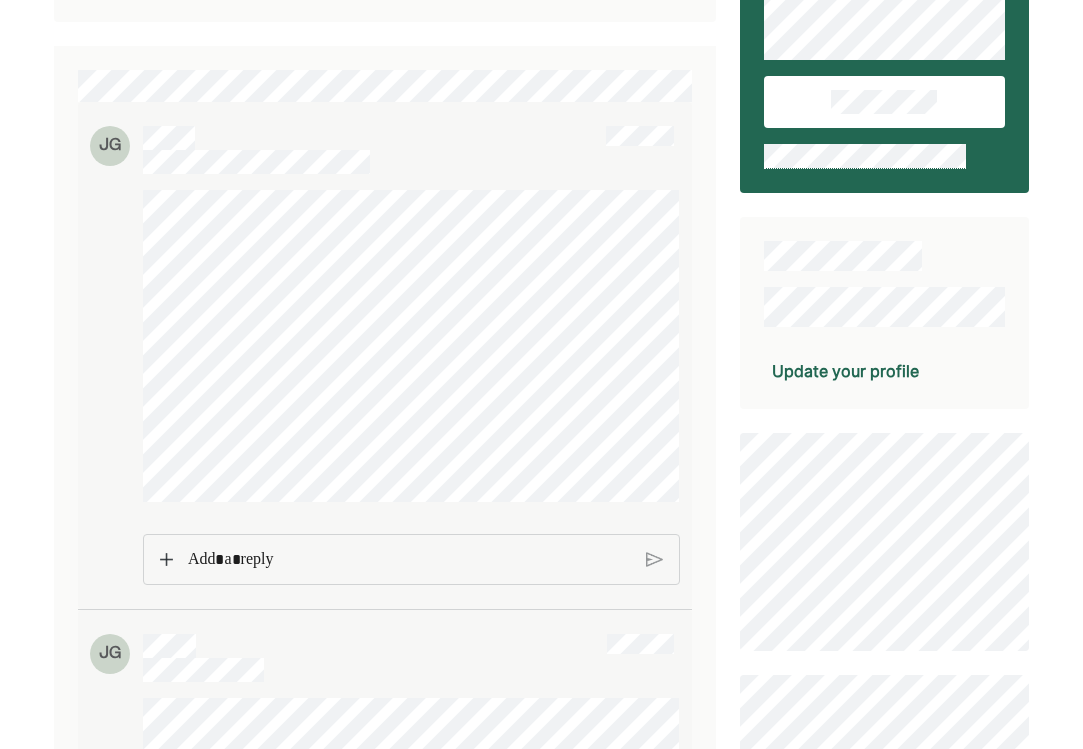 click at bounding box center (409, 560) 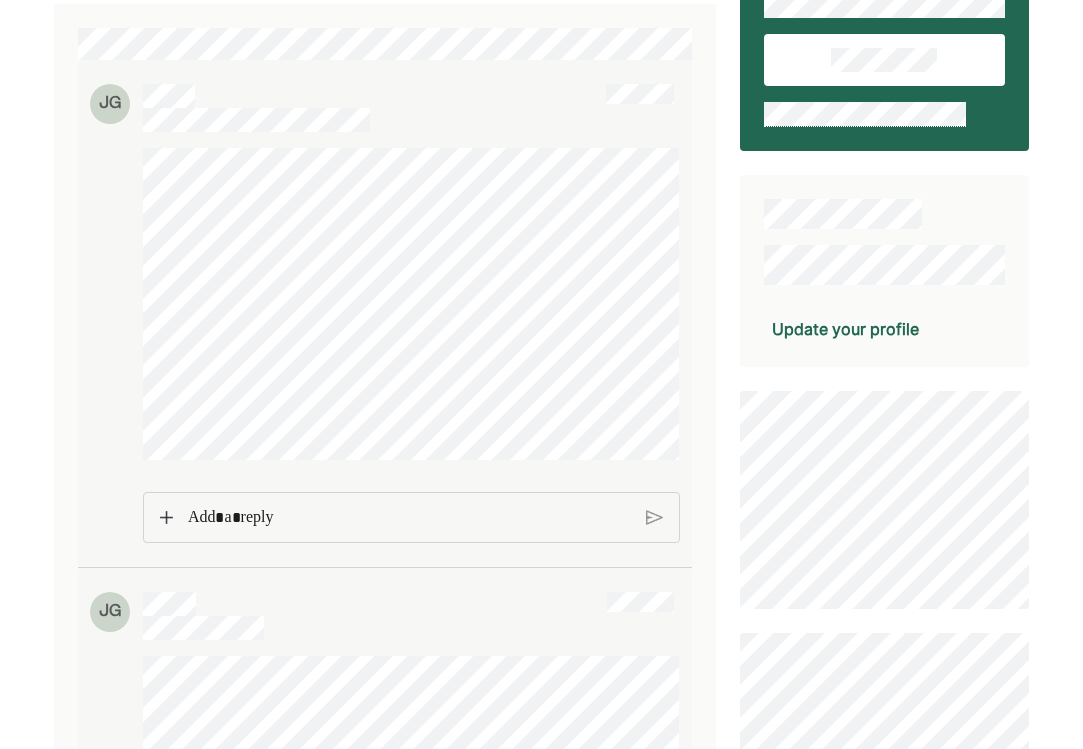 scroll, scrollTop: 207, scrollLeft: 0, axis: vertical 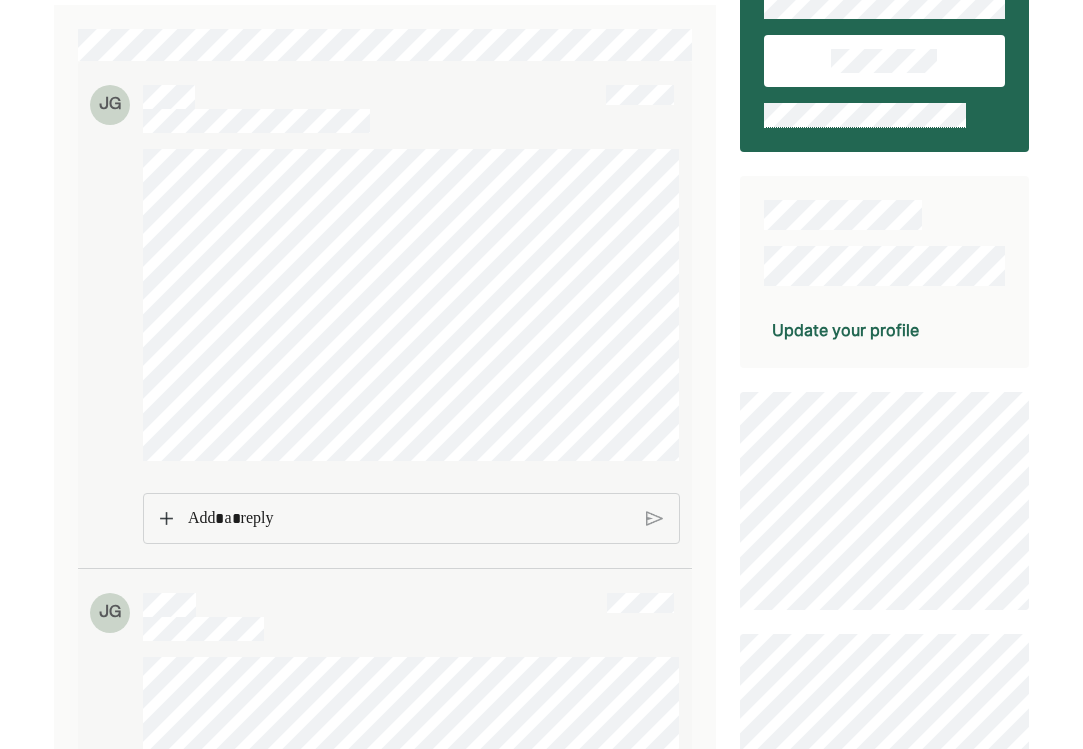 click at bounding box center (409, 519) 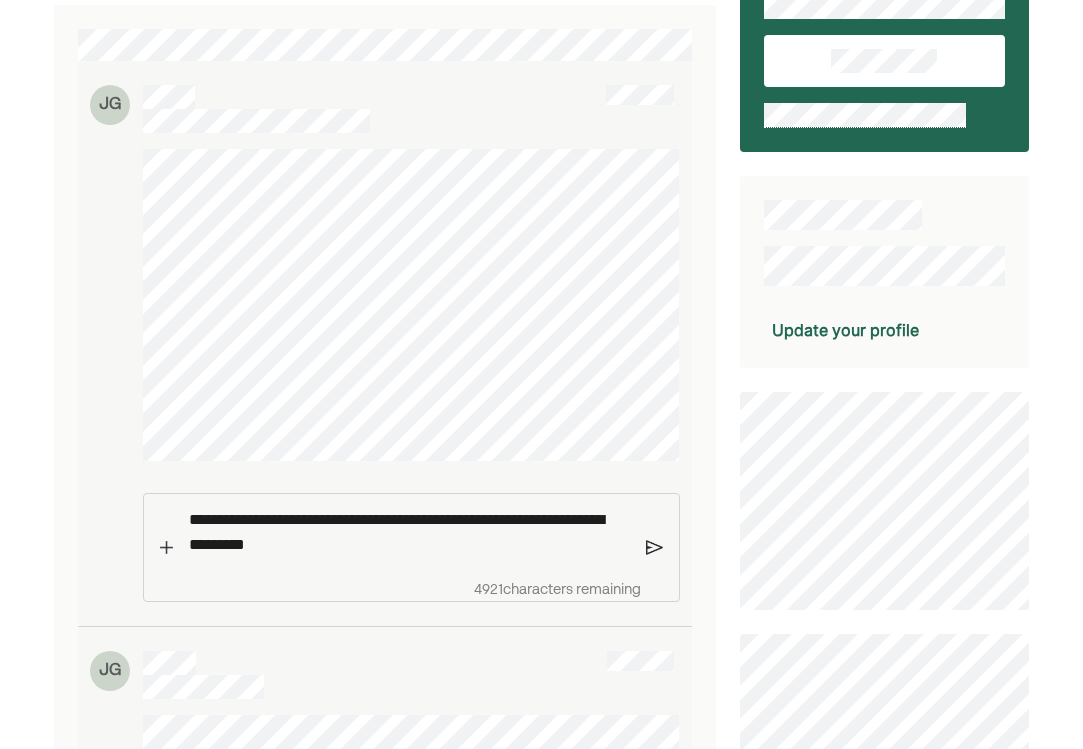 click at bounding box center (654, 547) 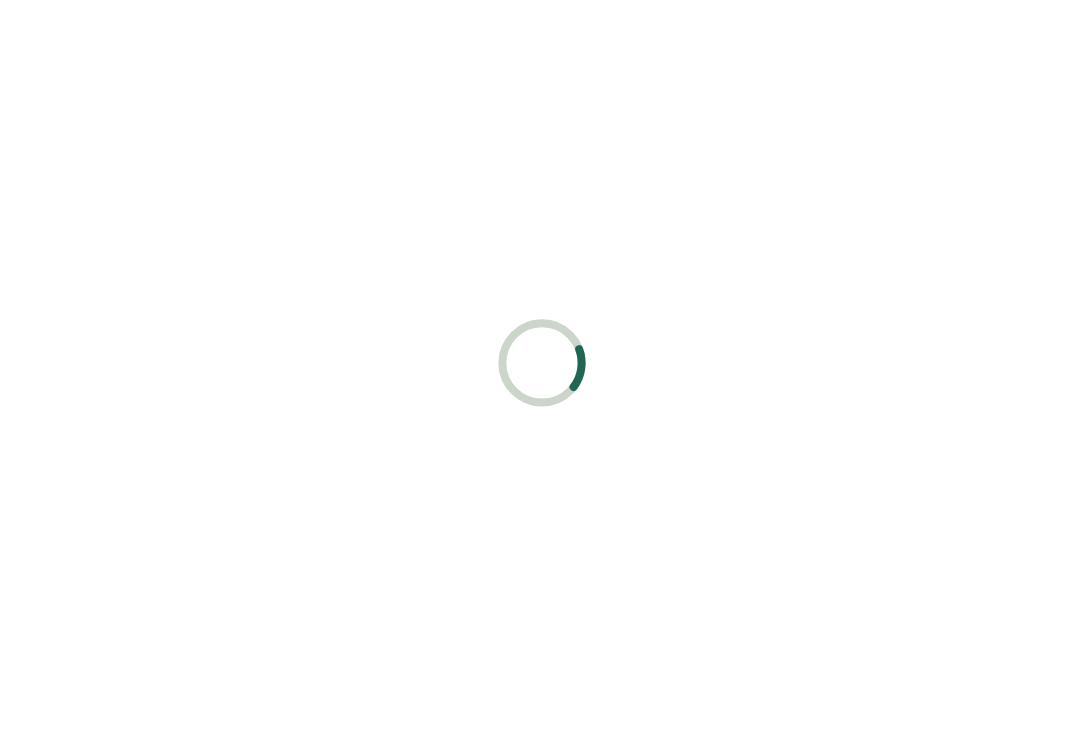 scroll, scrollTop: 0, scrollLeft: 0, axis: both 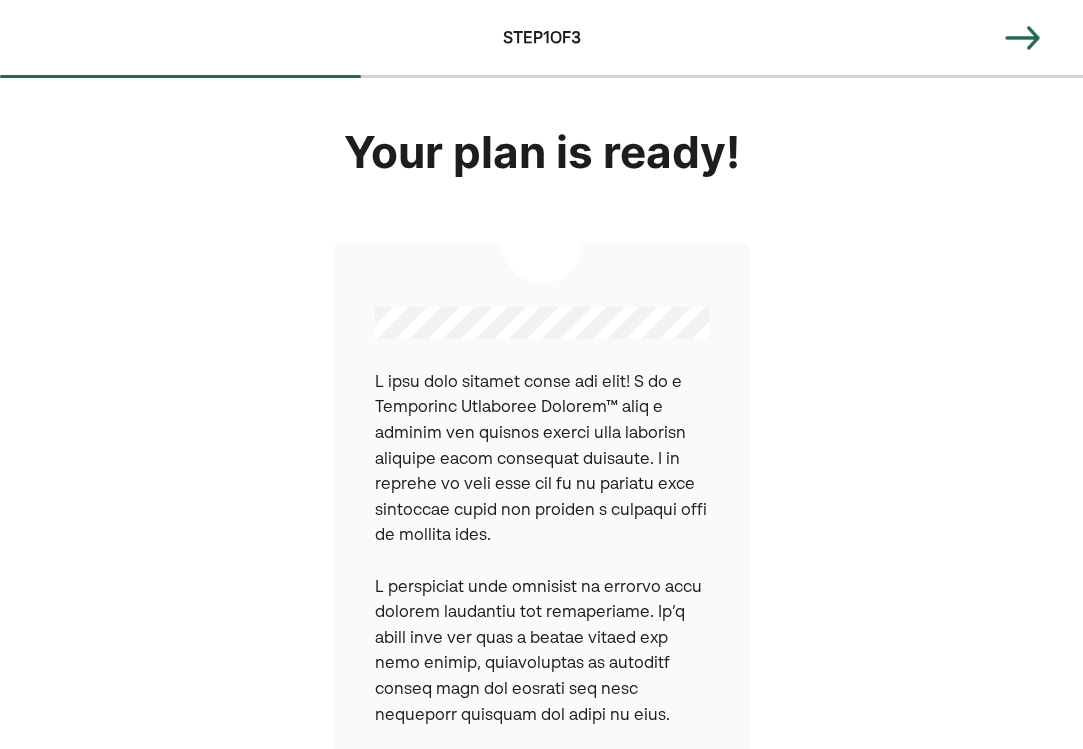 click at bounding box center (1023, 38) 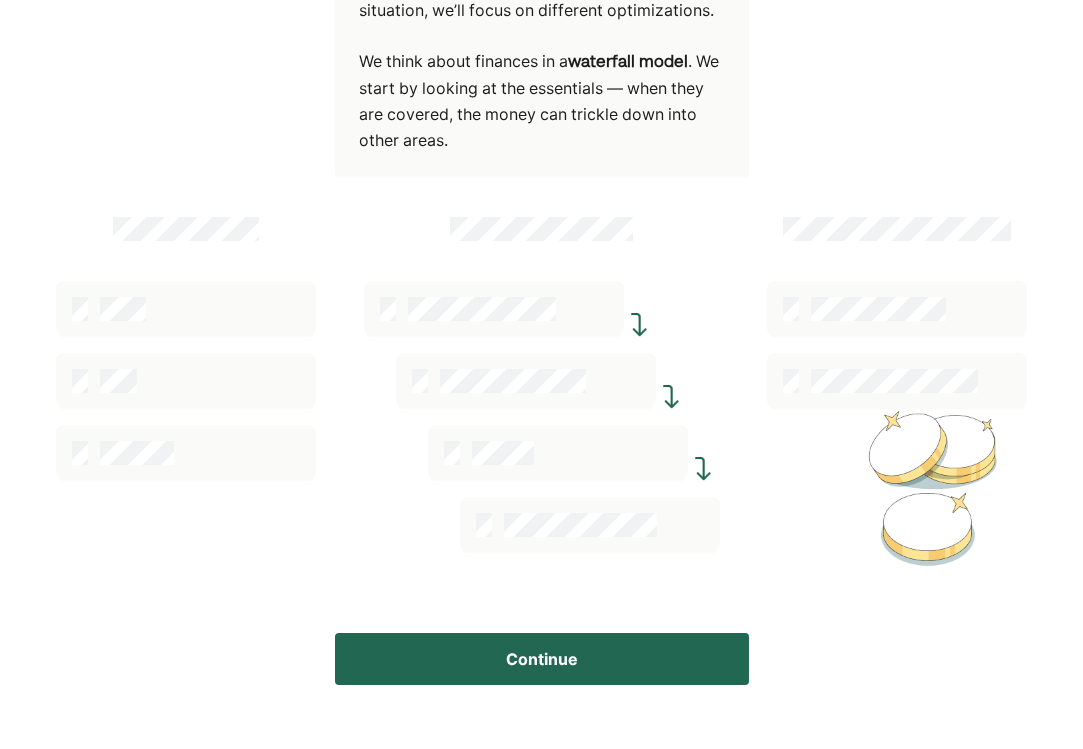 scroll, scrollTop: 370, scrollLeft: 0, axis: vertical 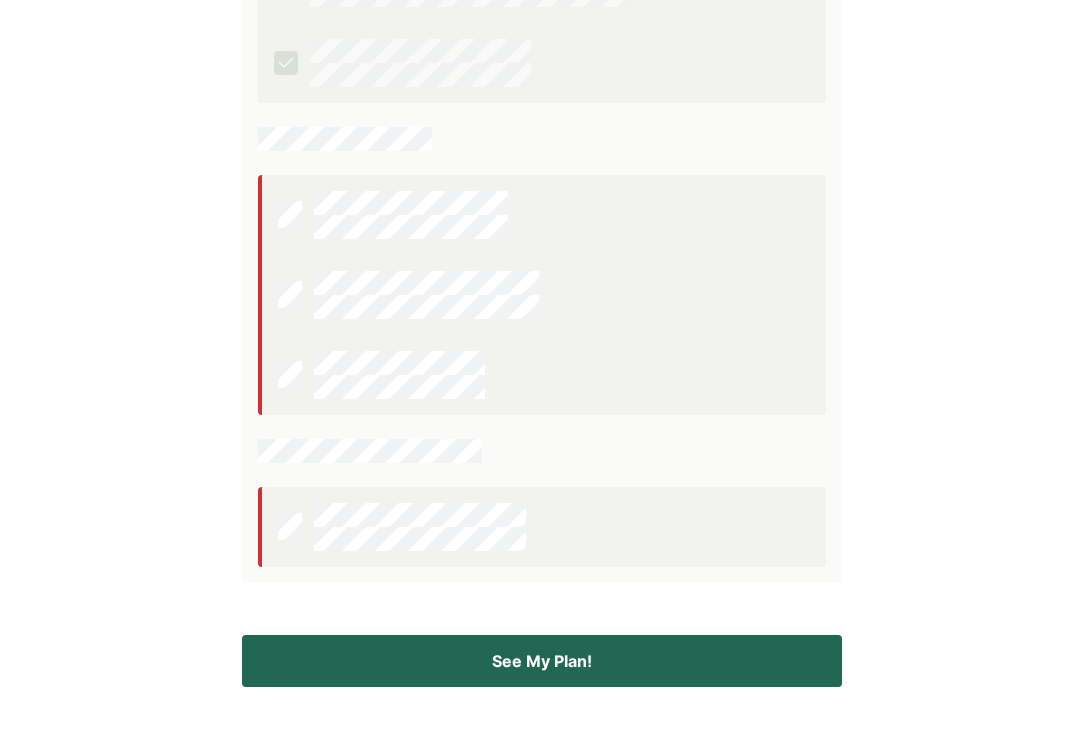 click on "See My Plan!" at bounding box center [542, 661] 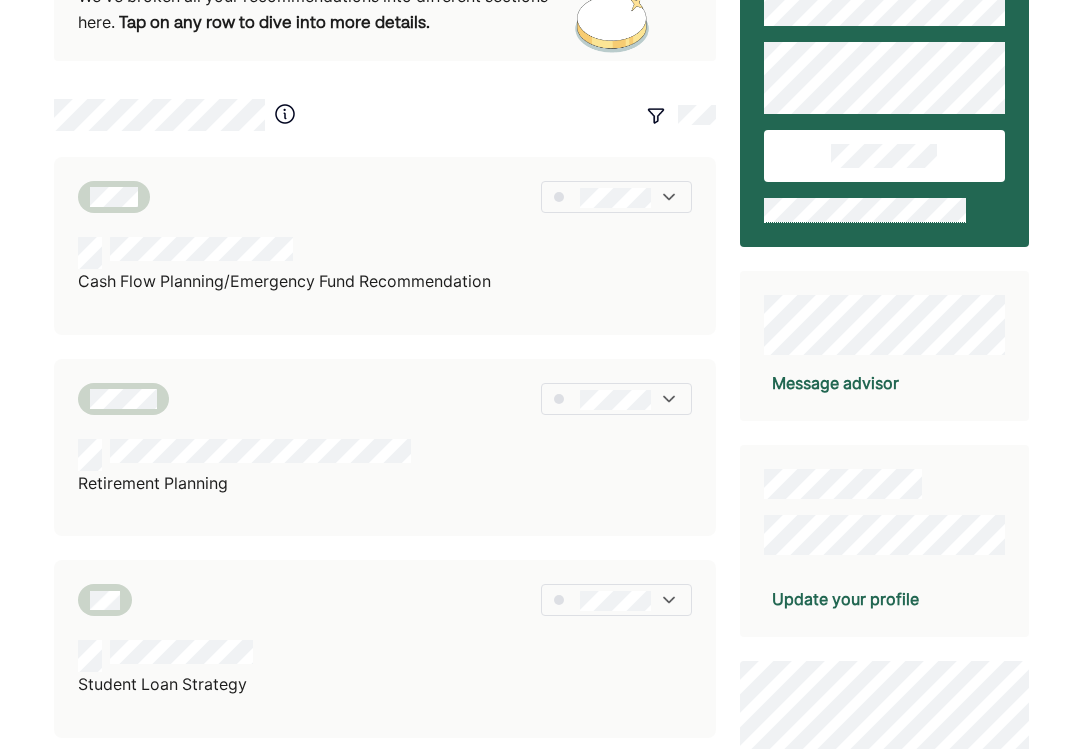 scroll, scrollTop: 0, scrollLeft: 0, axis: both 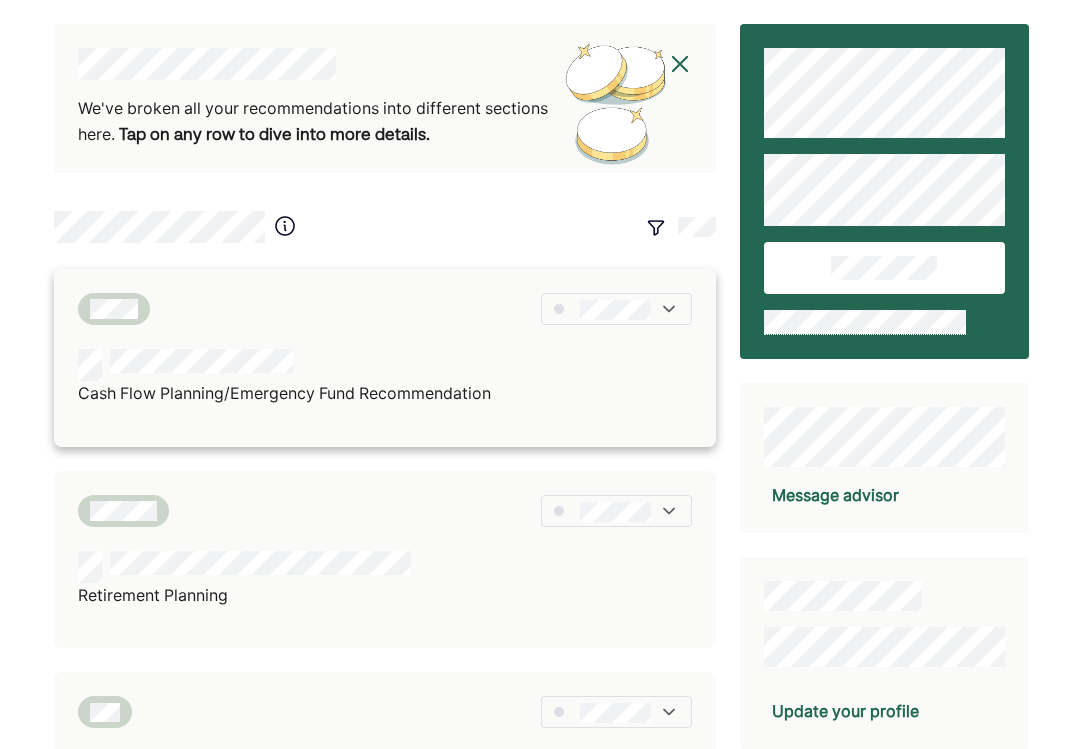 click at bounding box center (616, 309) 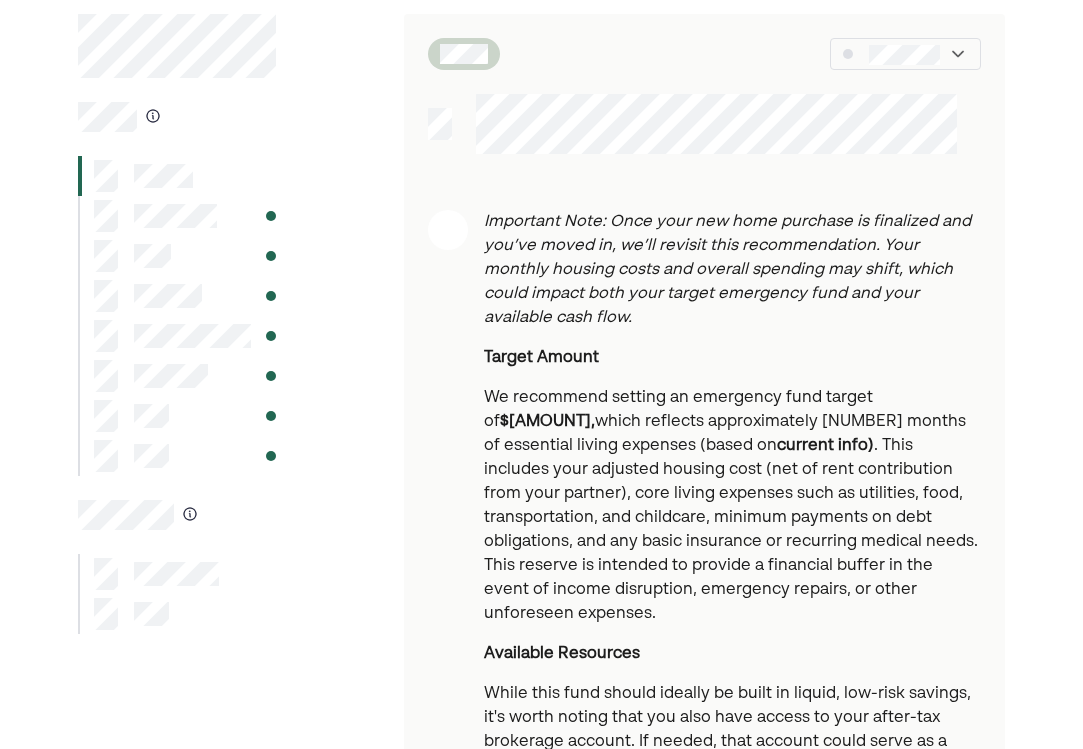 scroll, scrollTop: 46, scrollLeft: 0, axis: vertical 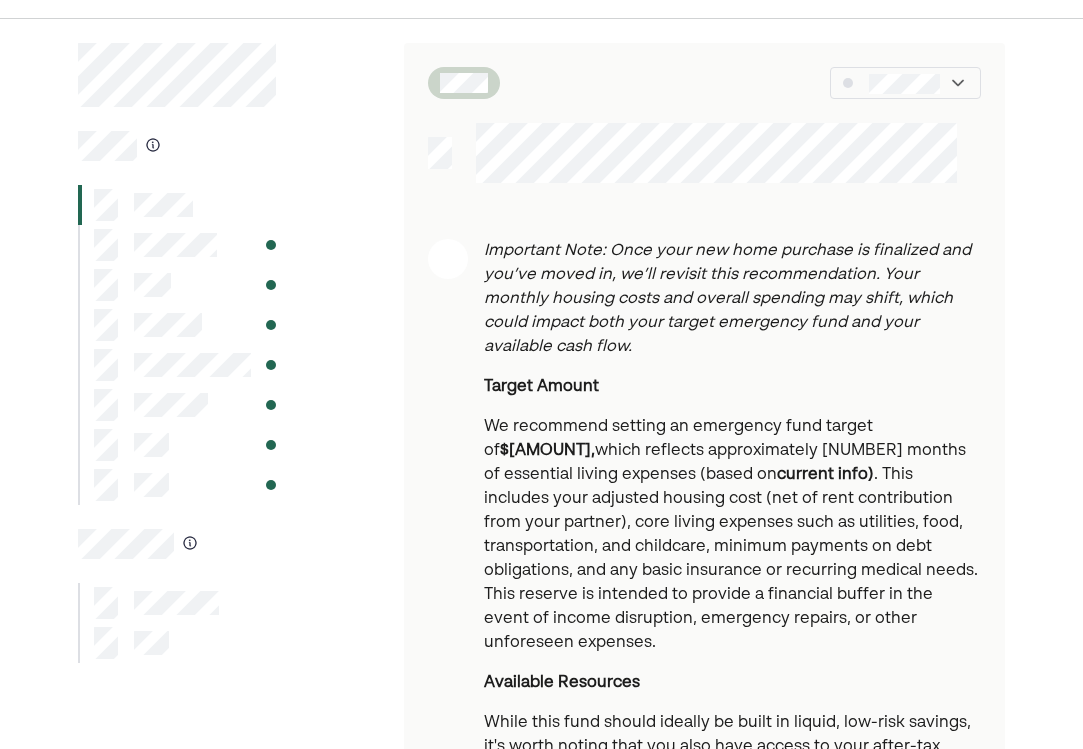 click at bounding box center [177, 245] 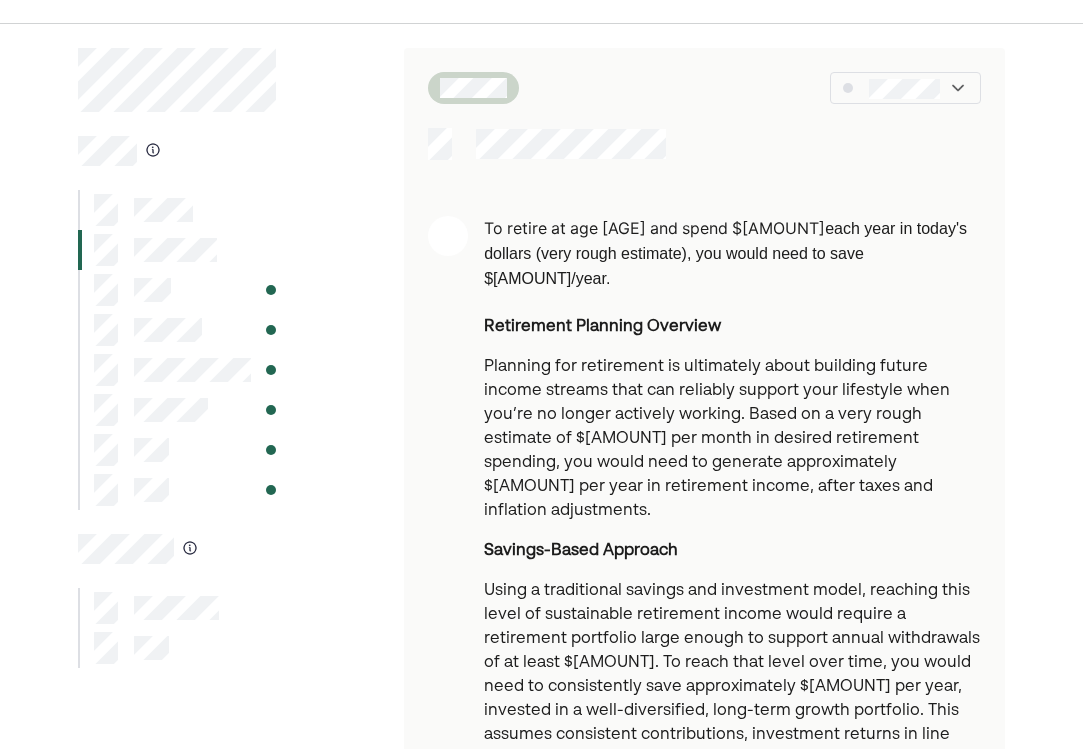 scroll, scrollTop: 42, scrollLeft: 0, axis: vertical 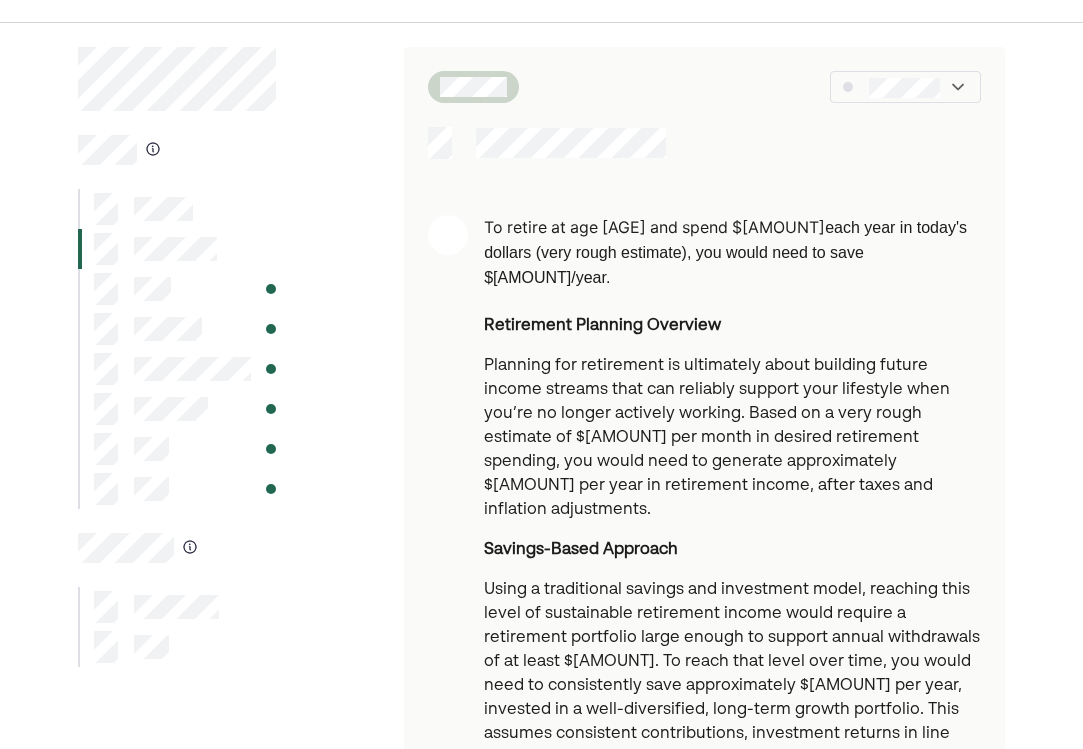 click at bounding box center (177, 289) 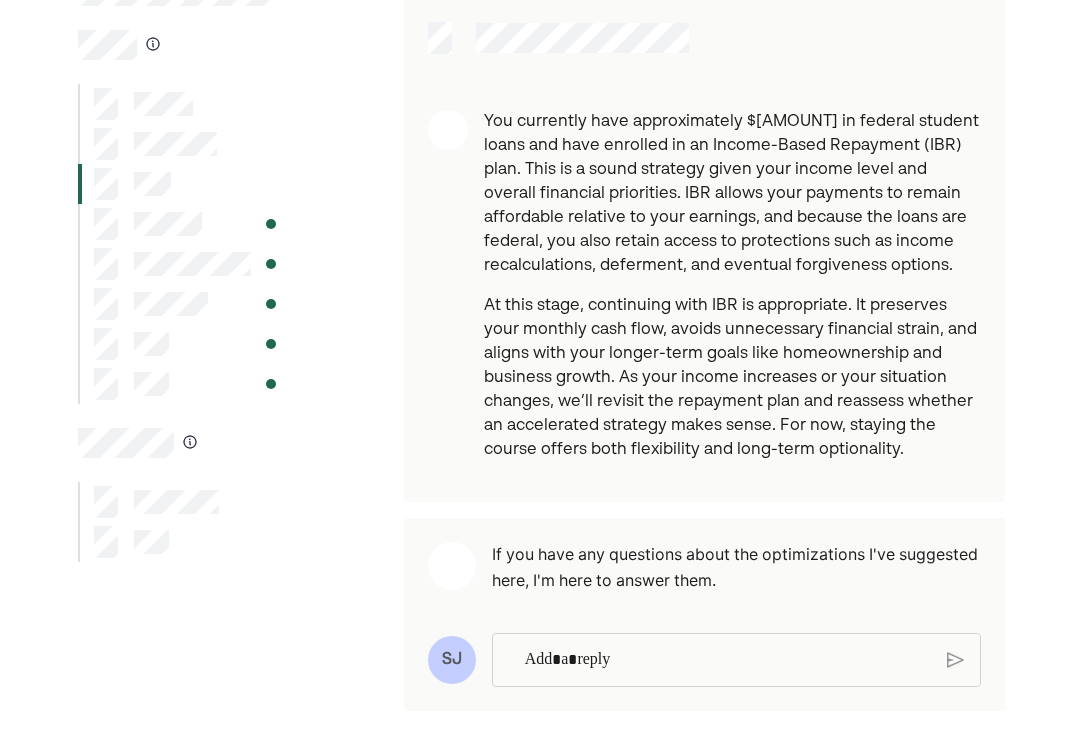 scroll, scrollTop: 149, scrollLeft: 0, axis: vertical 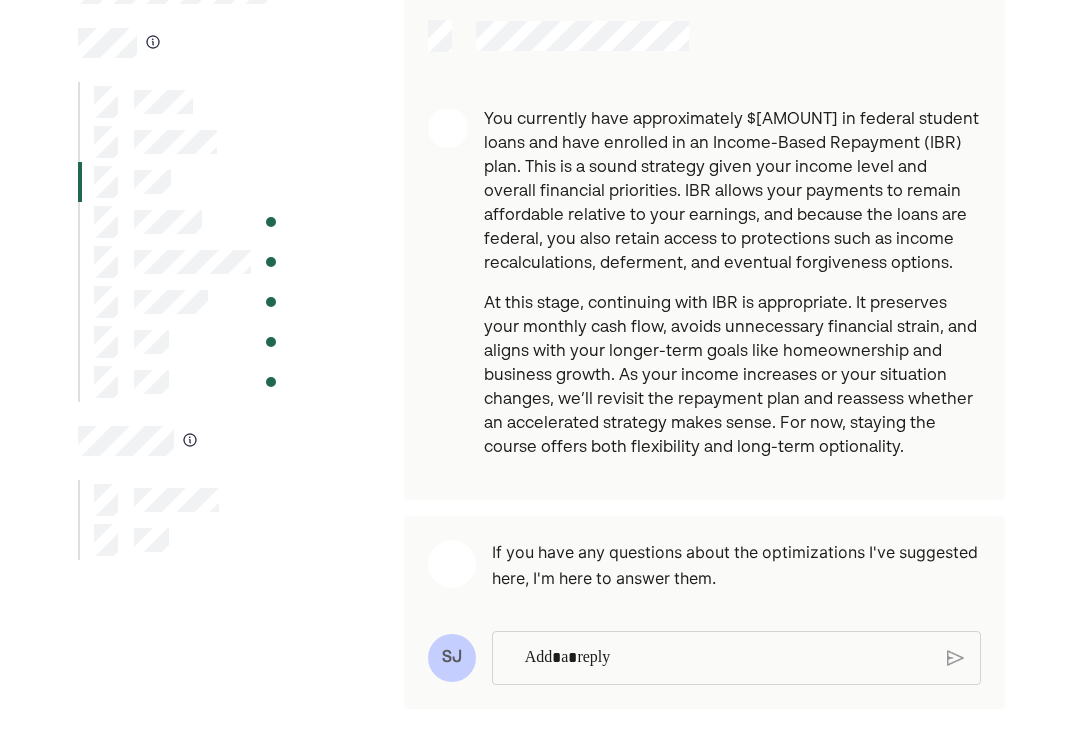 click at bounding box center (177, 222) 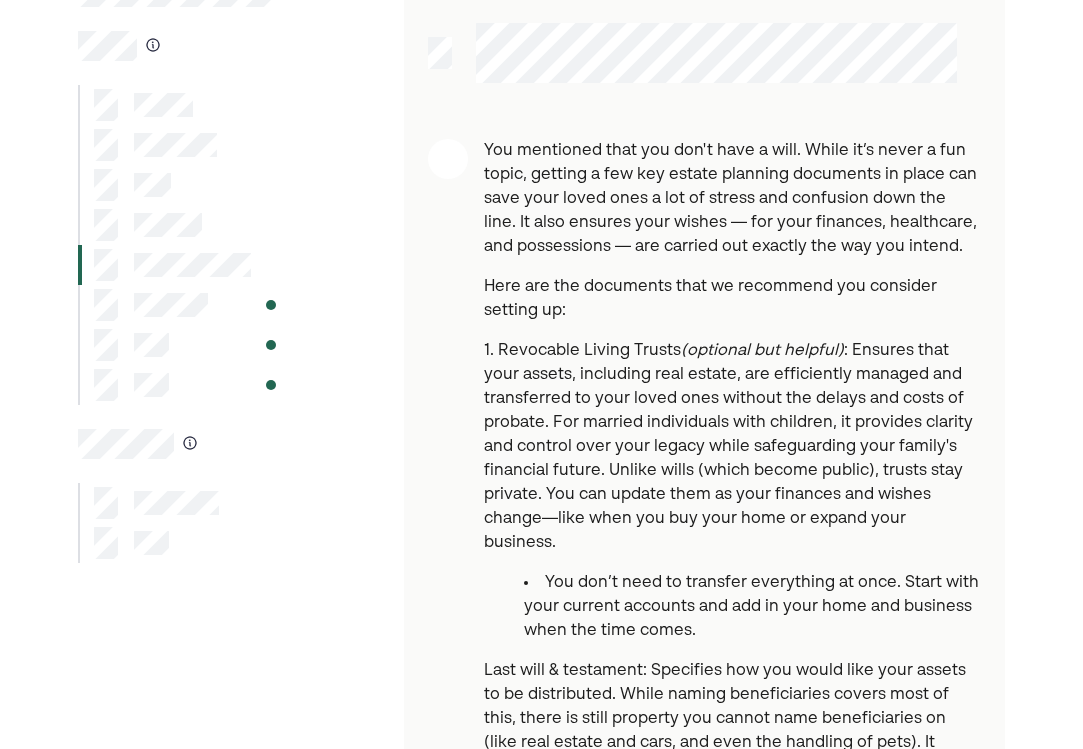 scroll, scrollTop: 123, scrollLeft: 0, axis: vertical 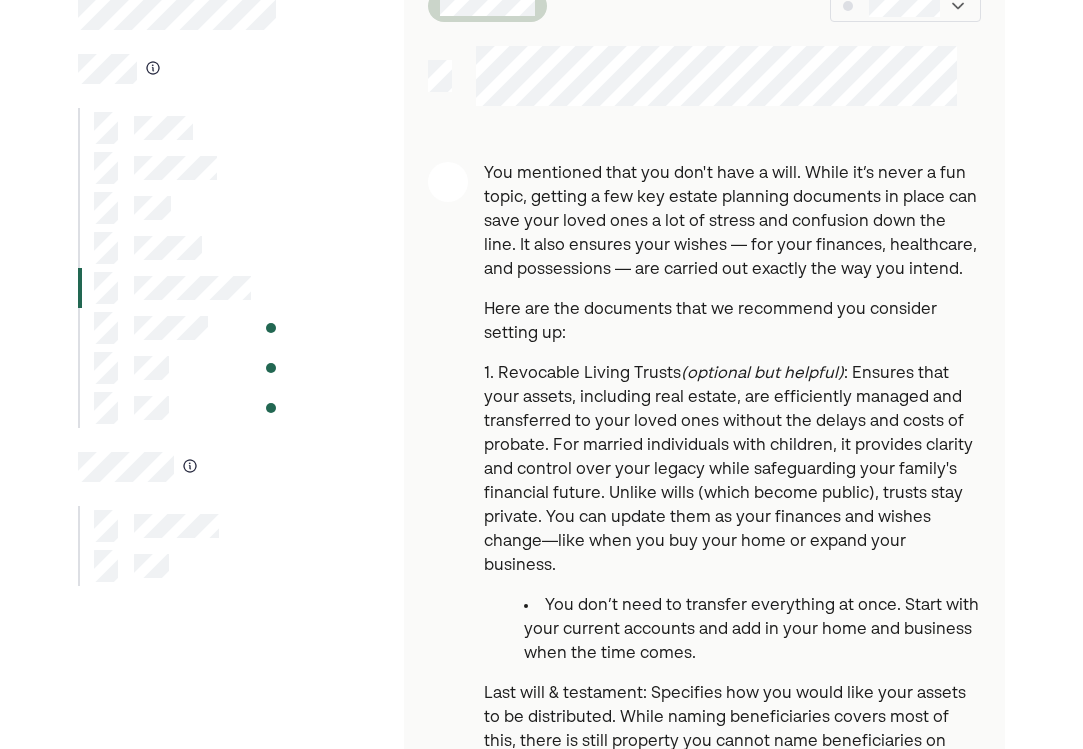 click at bounding box center (177, 328) 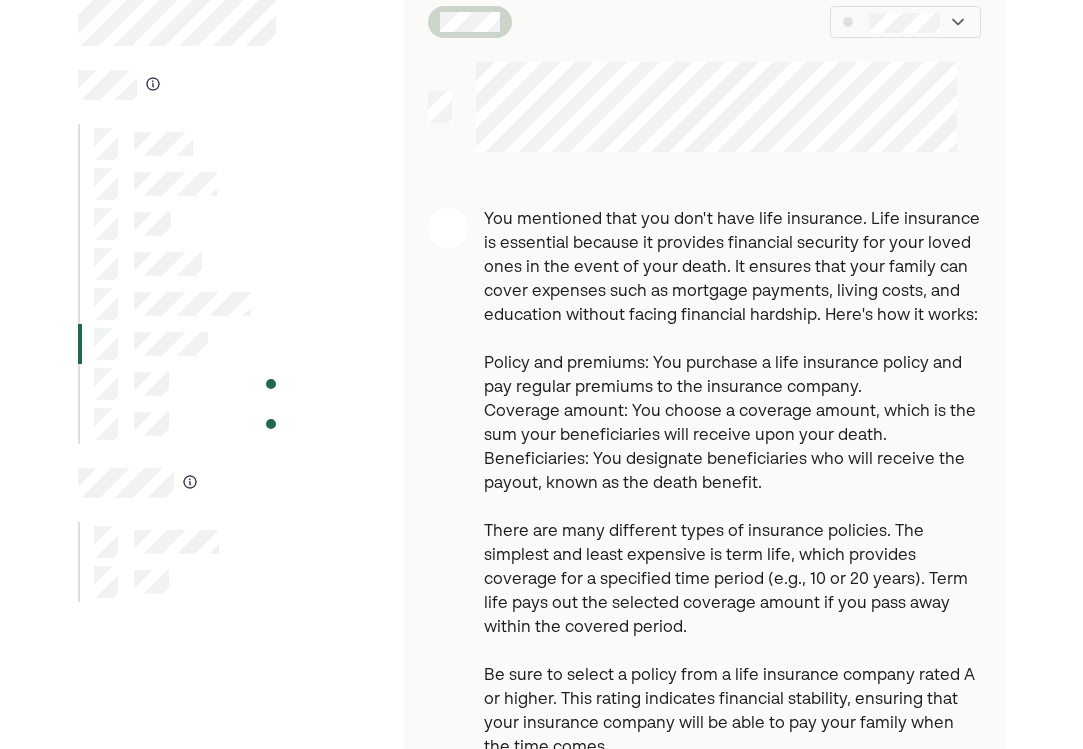 scroll, scrollTop: 109, scrollLeft: 0, axis: vertical 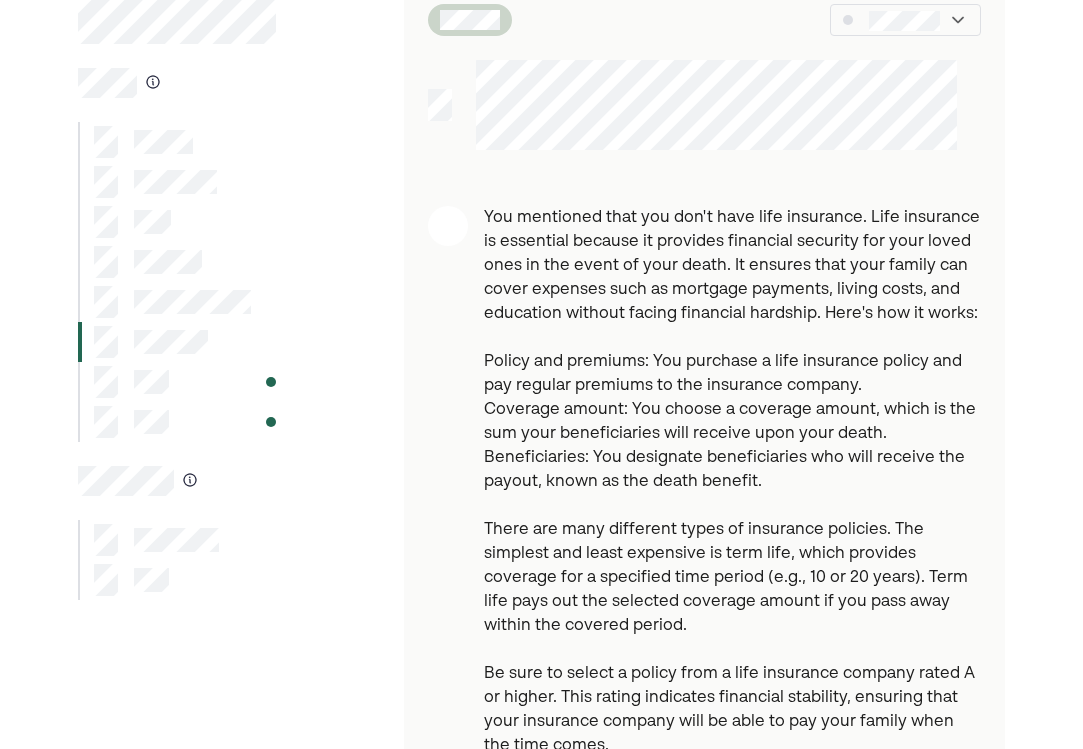 click at bounding box center (177, 382) 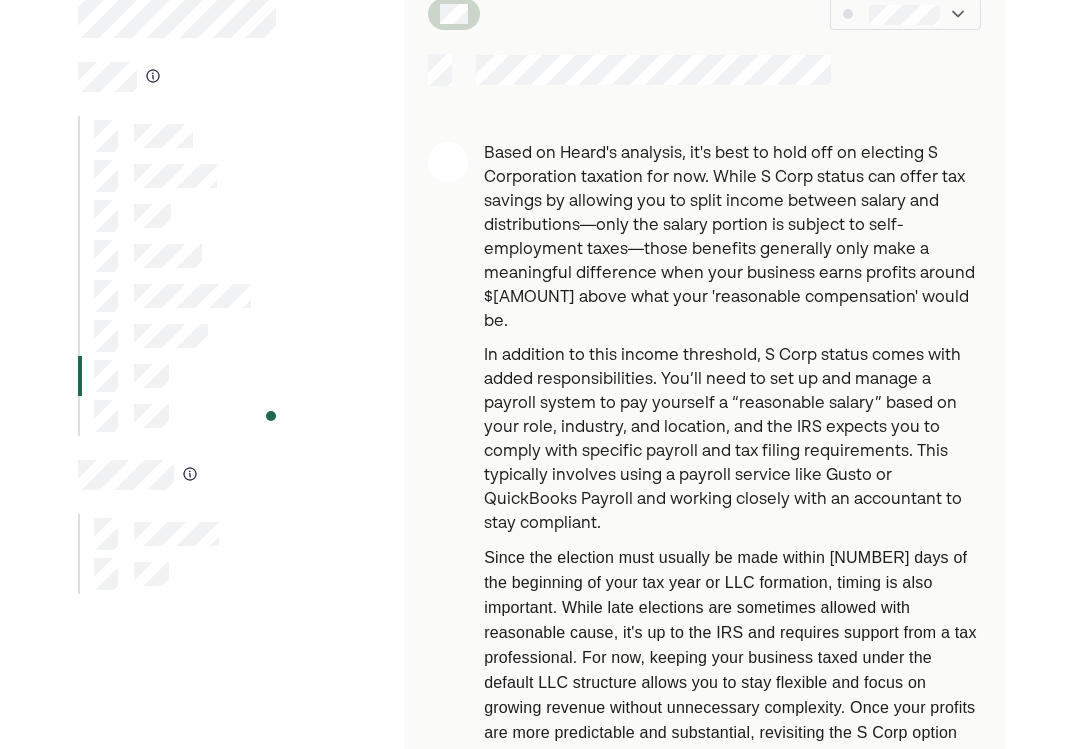 scroll, scrollTop: 117, scrollLeft: 0, axis: vertical 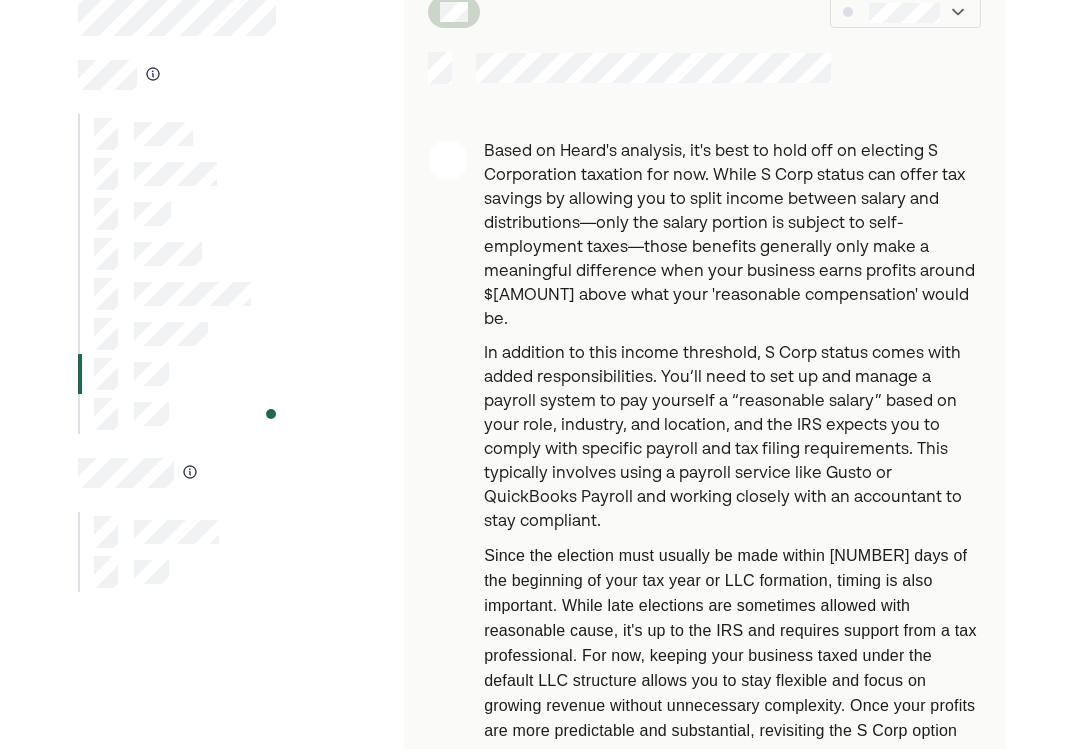 click at bounding box center (177, 414) 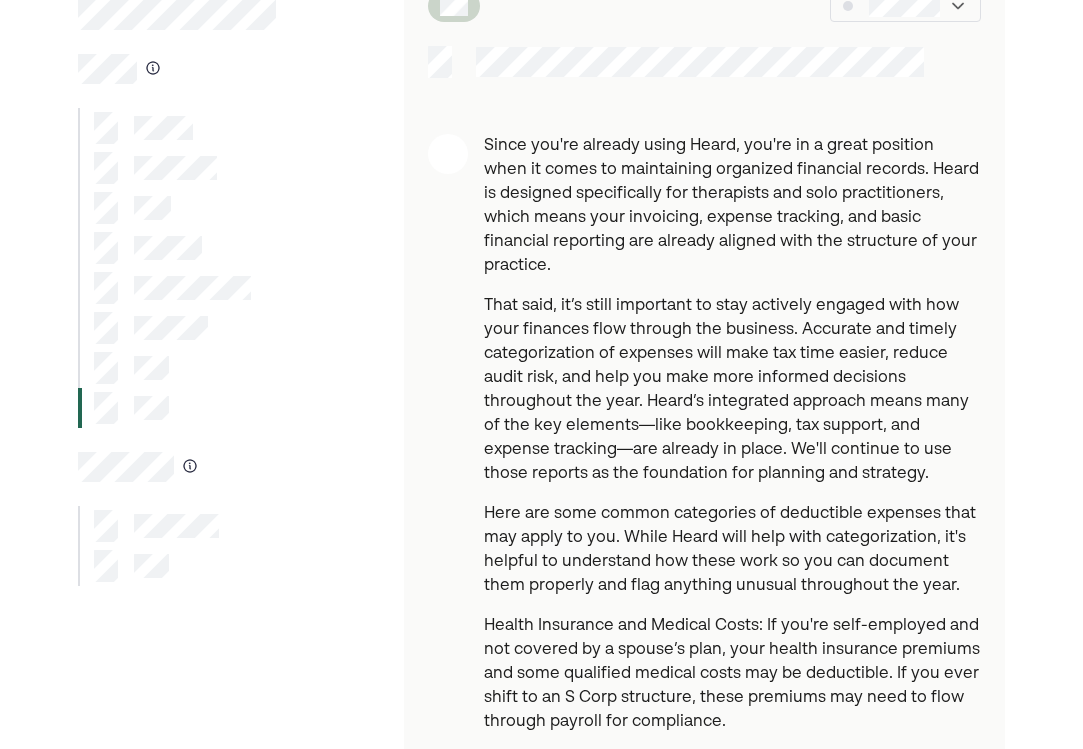 scroll, scrollTop: 0, scrollLeft: 0, axis: both 